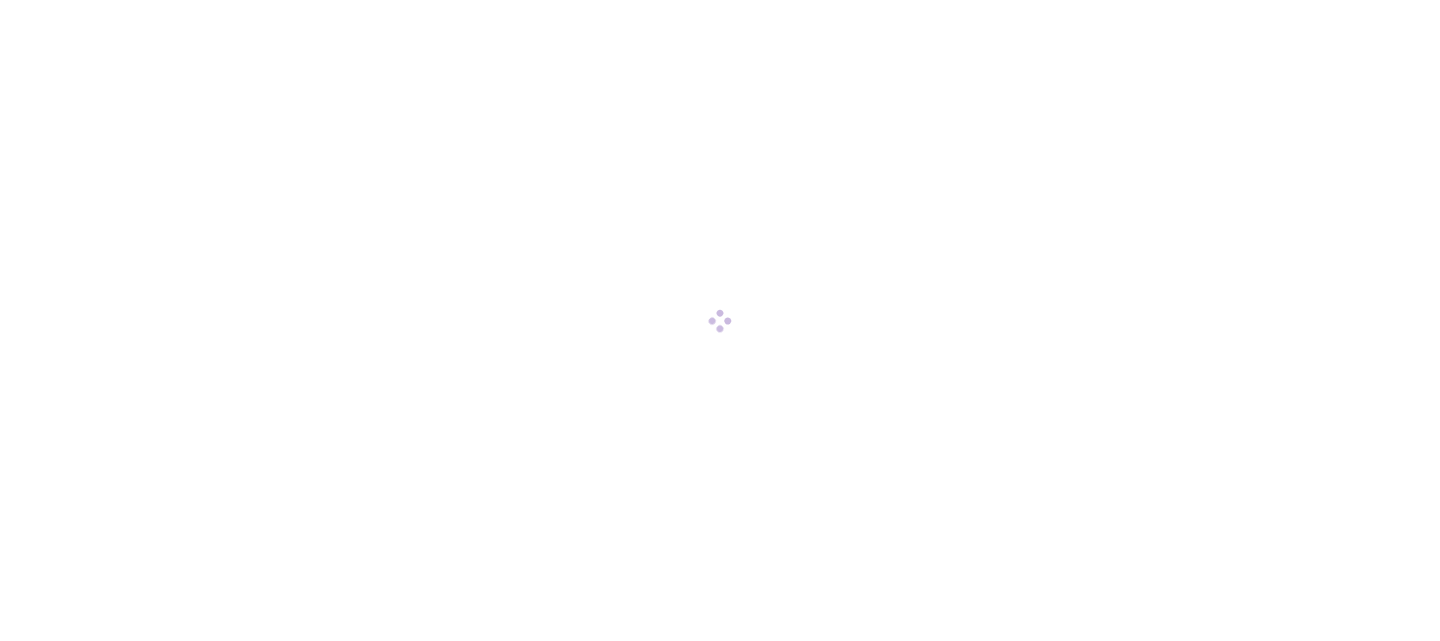 scroll, scrollTop: 0, scrollLeft: 0, axis: both 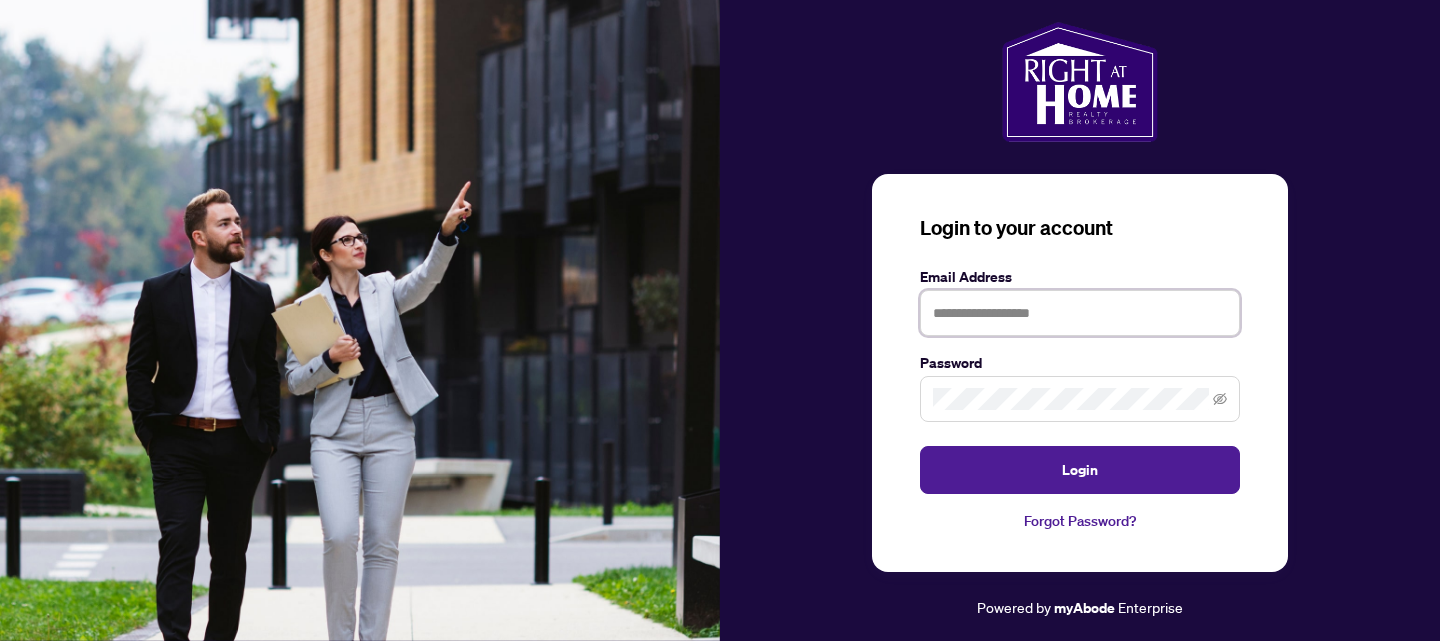 click at bounding box center (1080, 313) 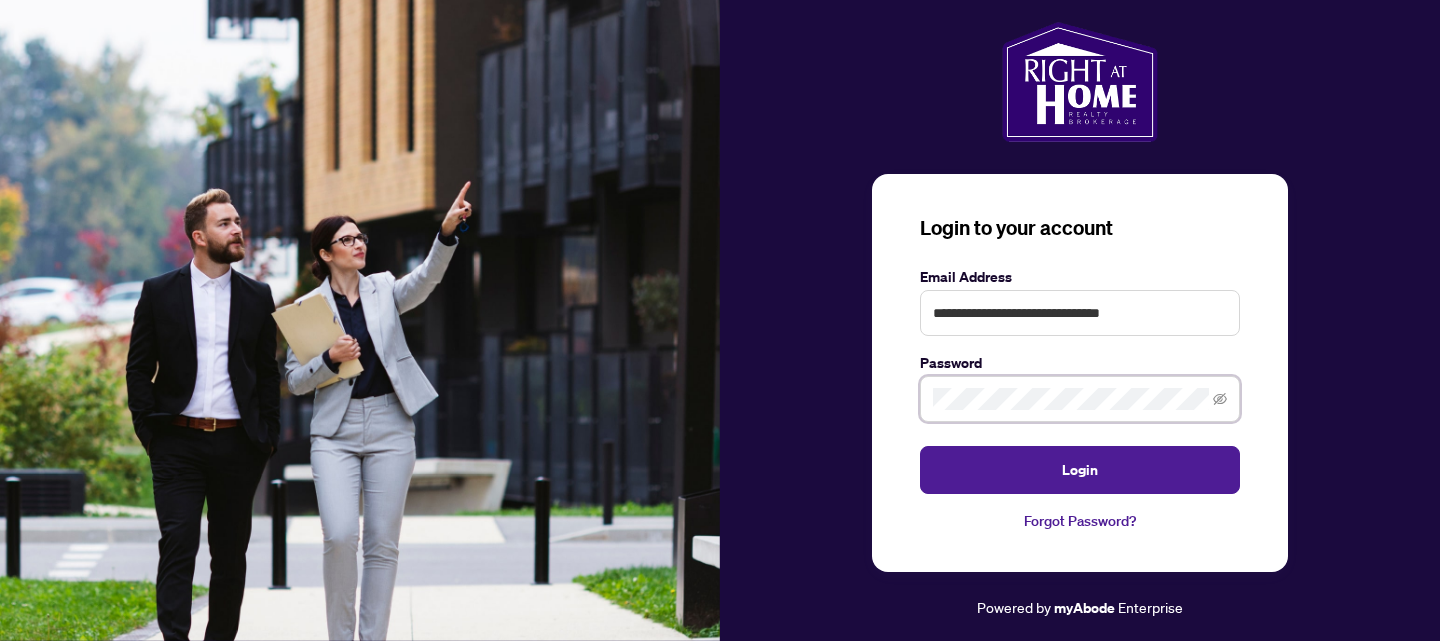 click on "Login" at bounding box center (1080, 470) 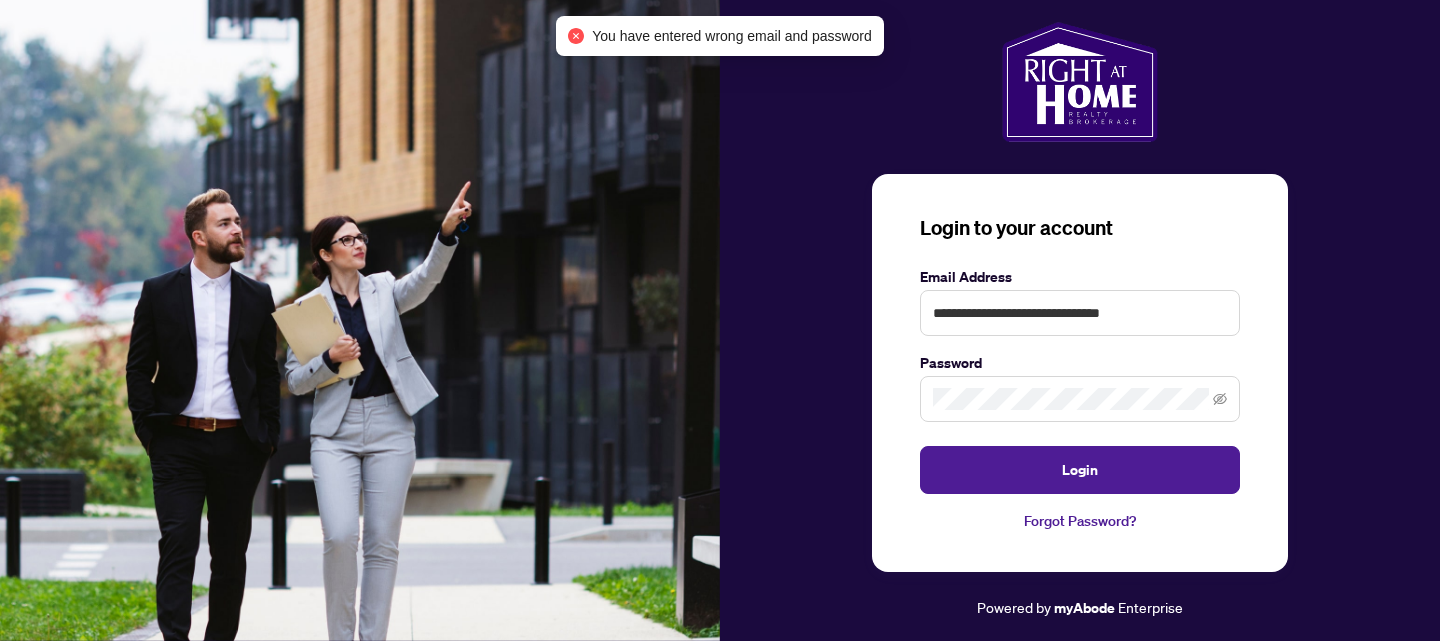 click on "Forgot Password?" at bounding box center [1080, 521] 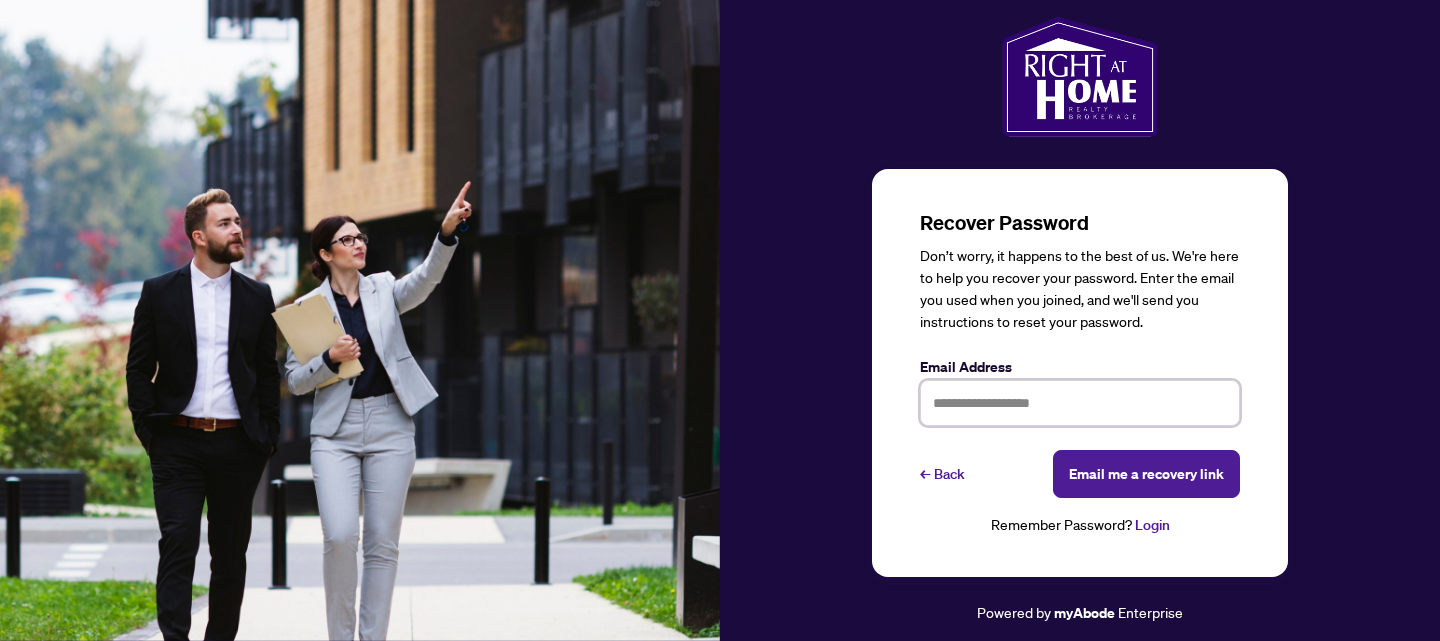 click at bounding box center [1080, 403] 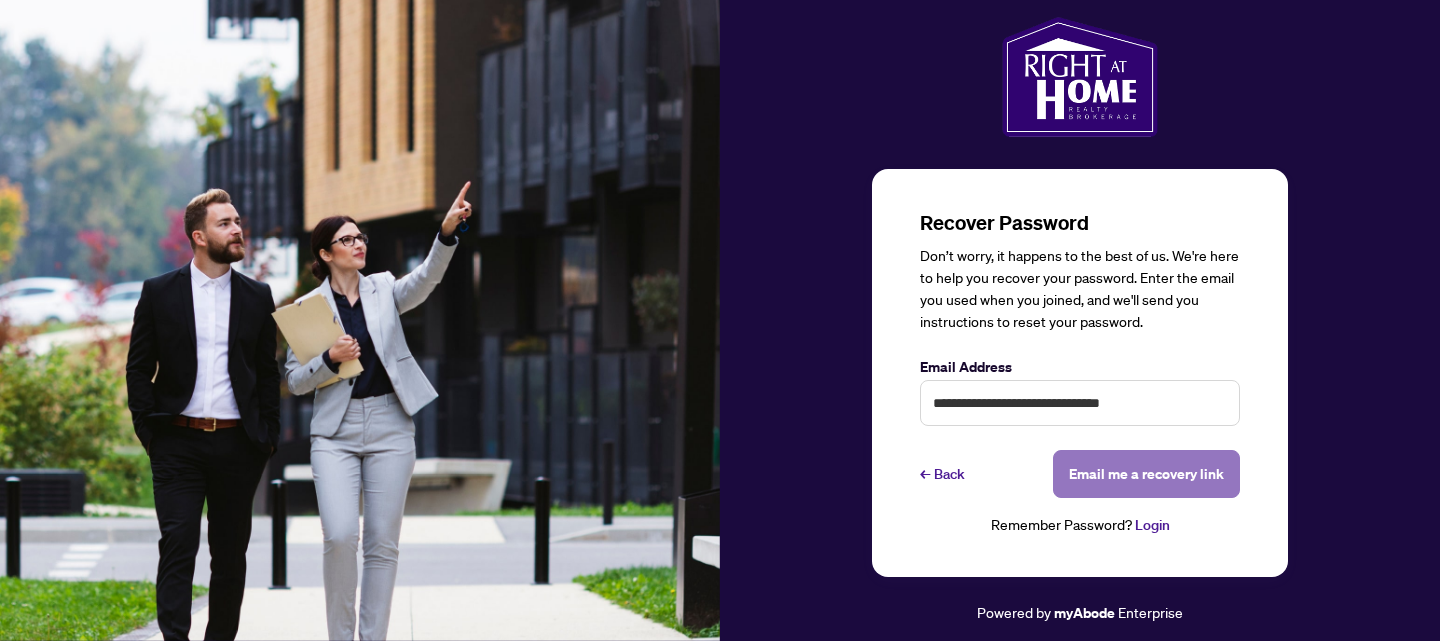 click on "Email me a recovery link" at bounding box center (1146, 474) 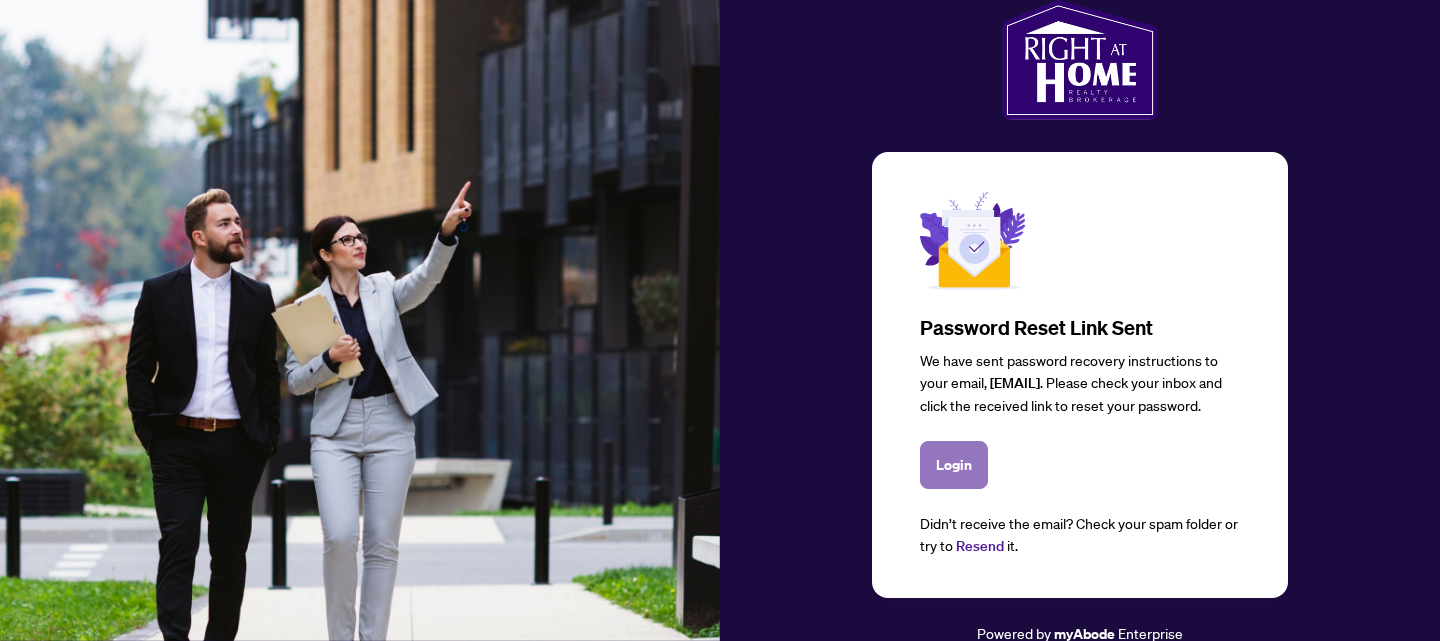 click on "Login" at bounding box center (954, 465) 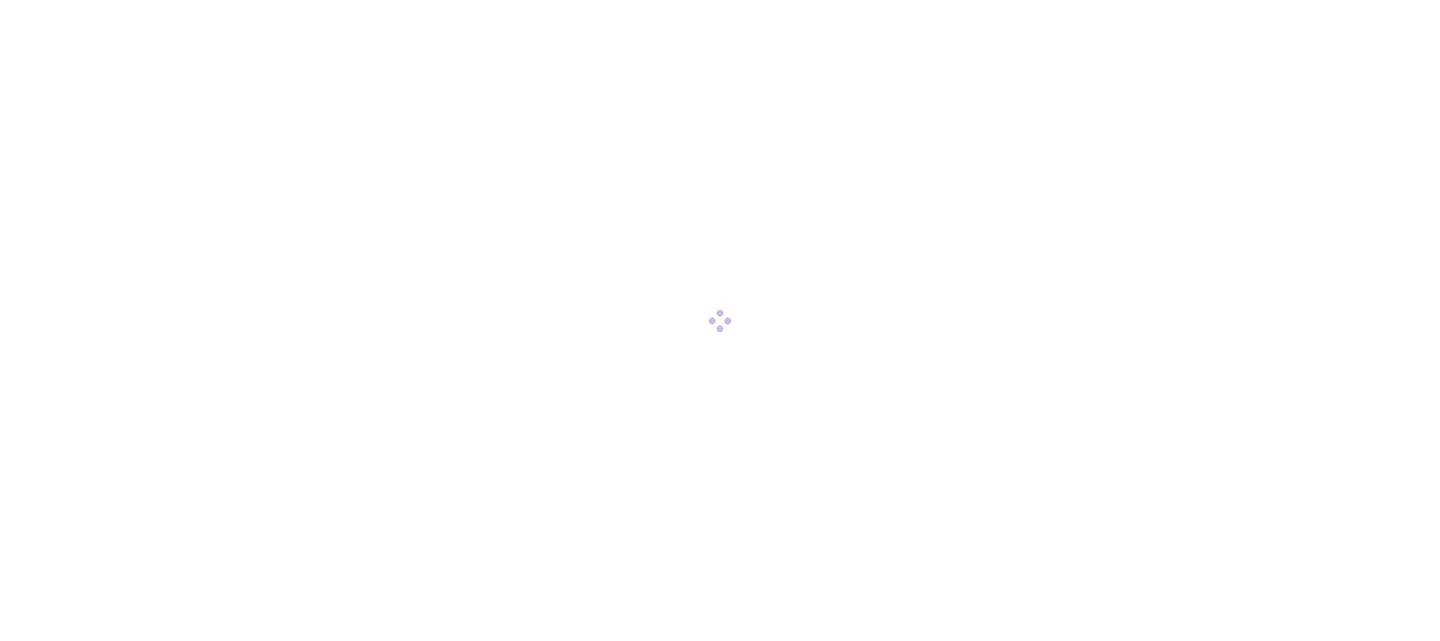 scroll, scrollTop: 0, scrollLeft: 0, axis: both 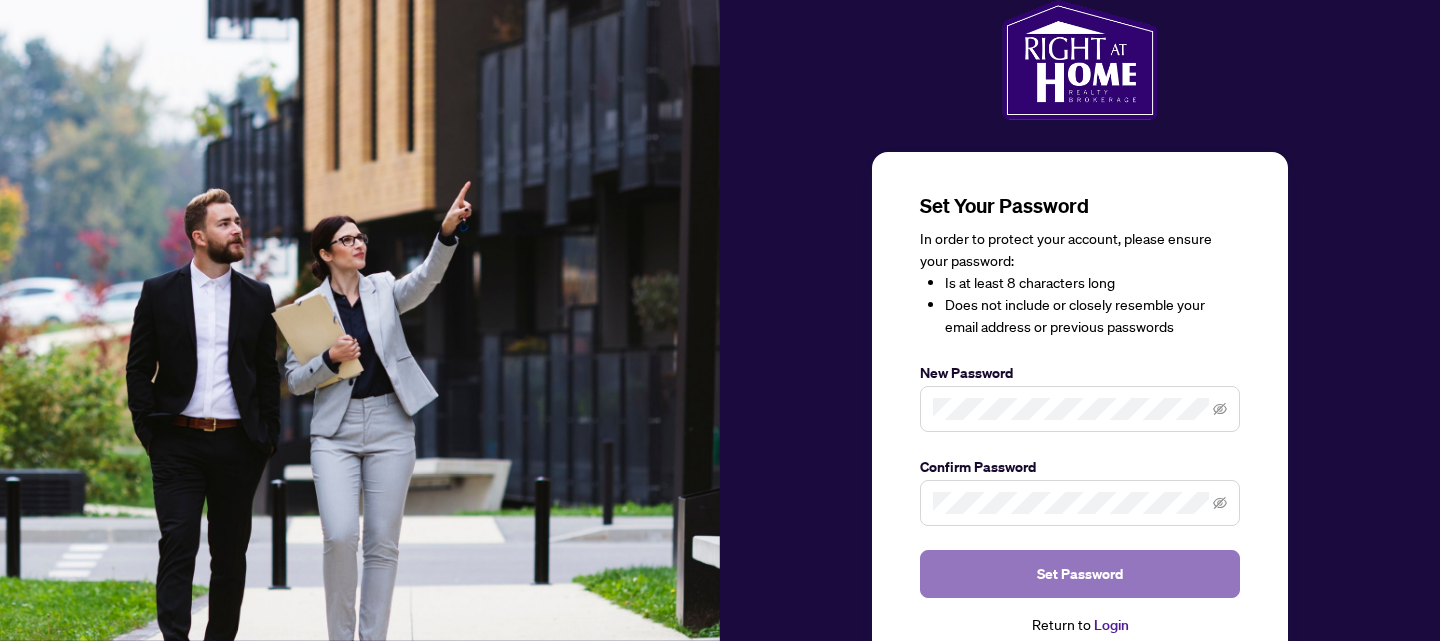 click on "Set Password" at bounding box center (1080, 574) 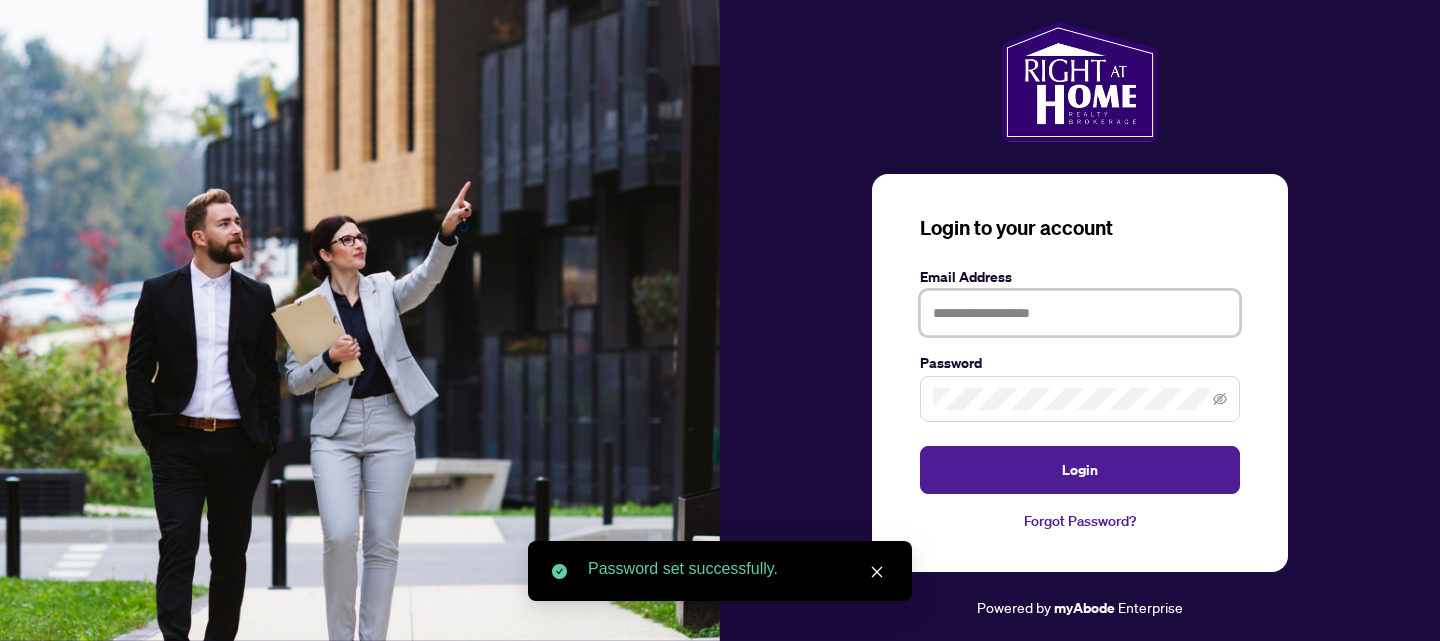 click at bounding box center (1080, 313) 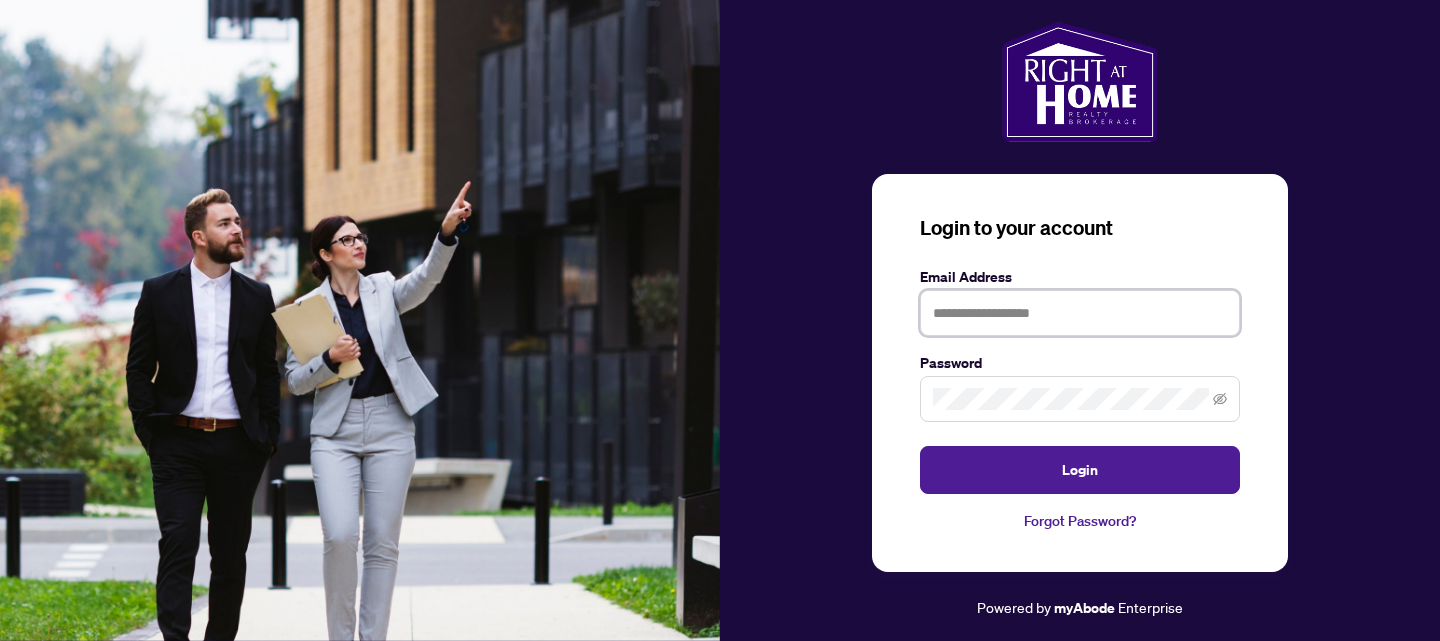 type on "**********" 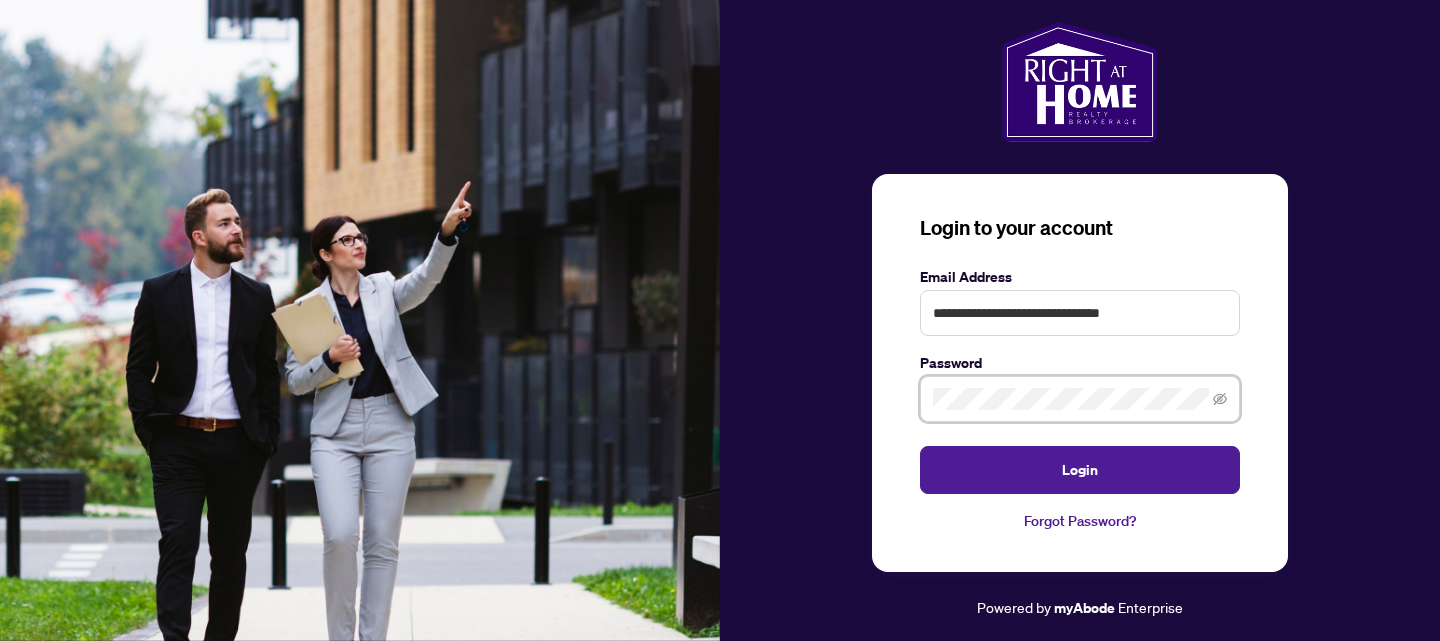 click on "Login" at bounding box center (1080, 470) 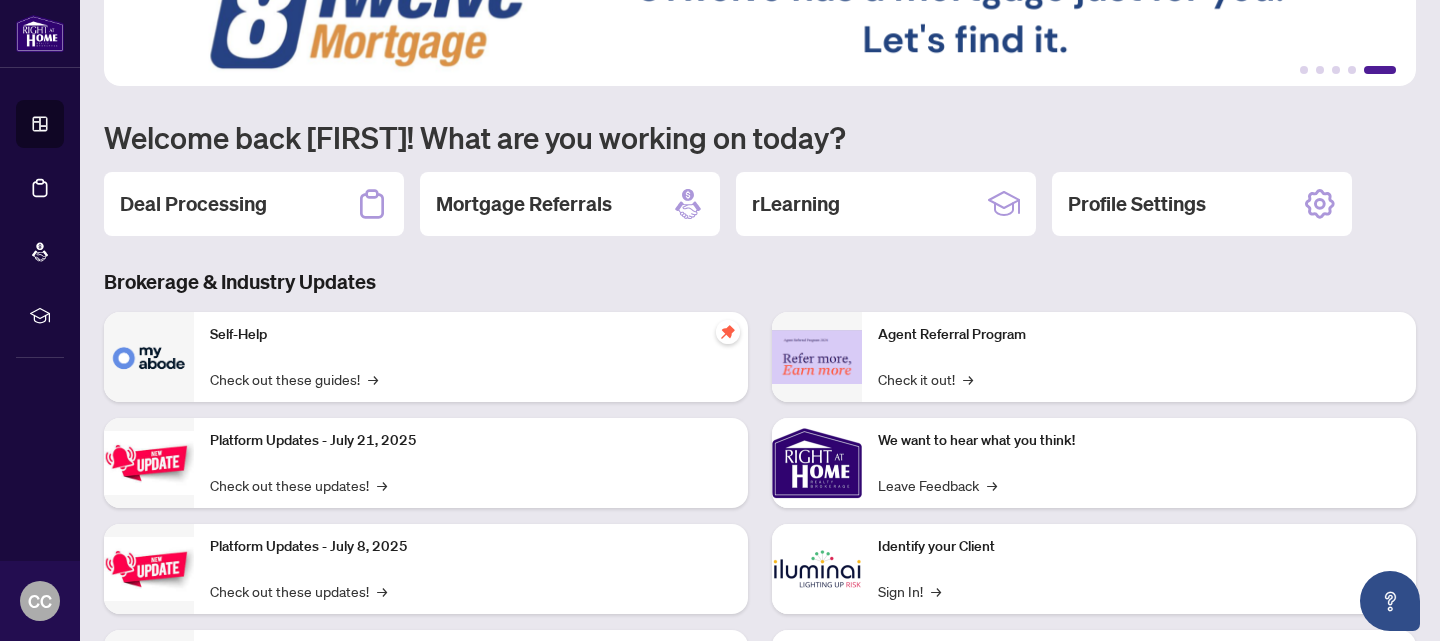 scroll, scrollTop: 0, scrollLeft: 0, axis: both 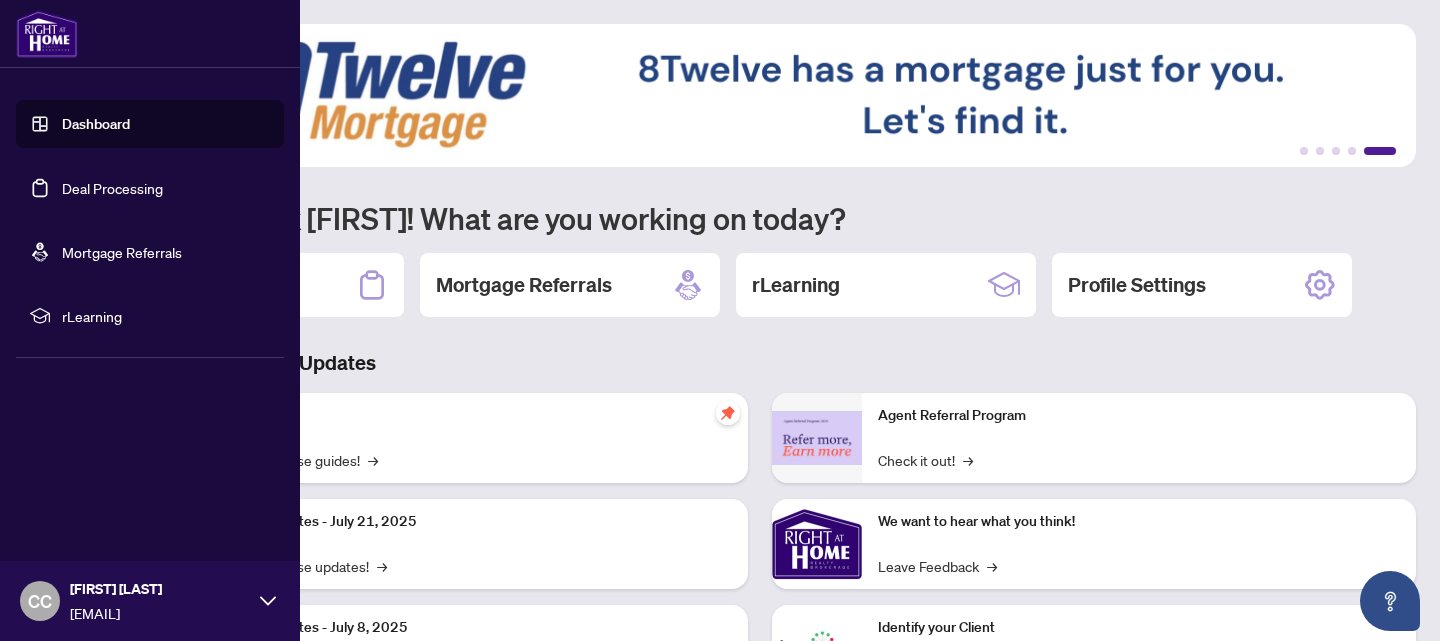 click on "Dashboard" at bounding box center [96, 124] 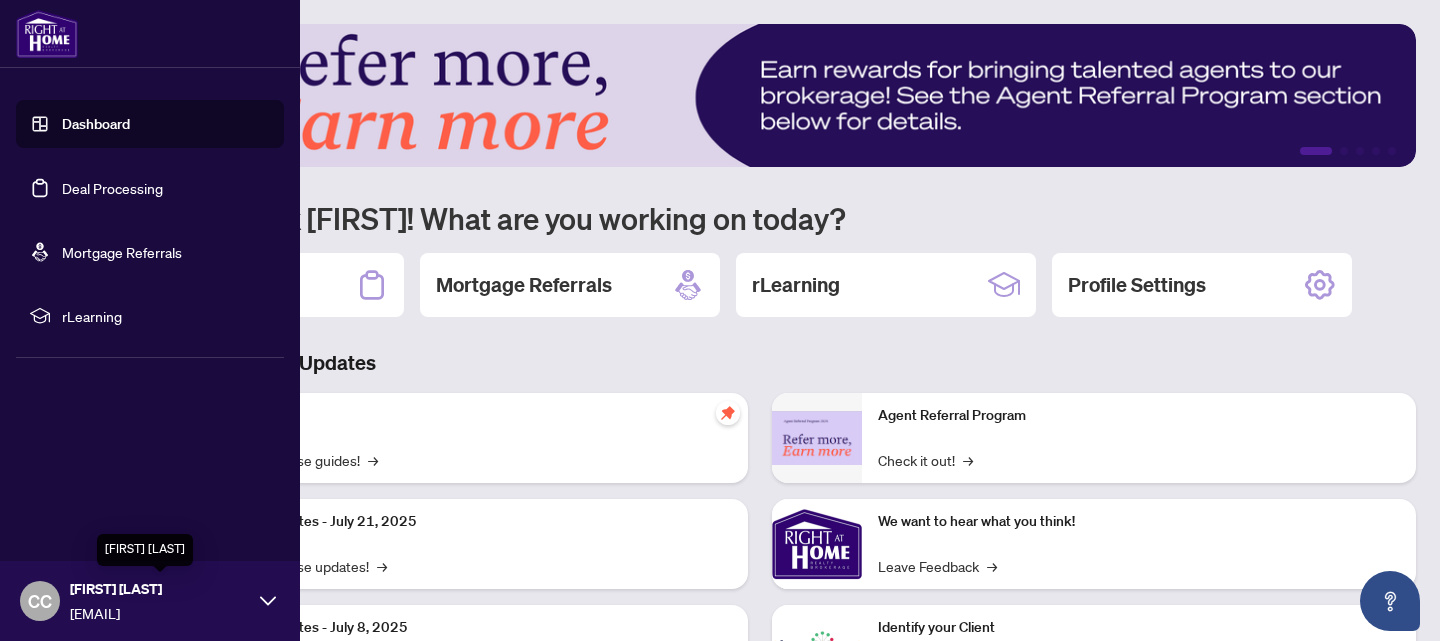 click on "[FIRST] [LAST]" at bounding box center [160, 589] 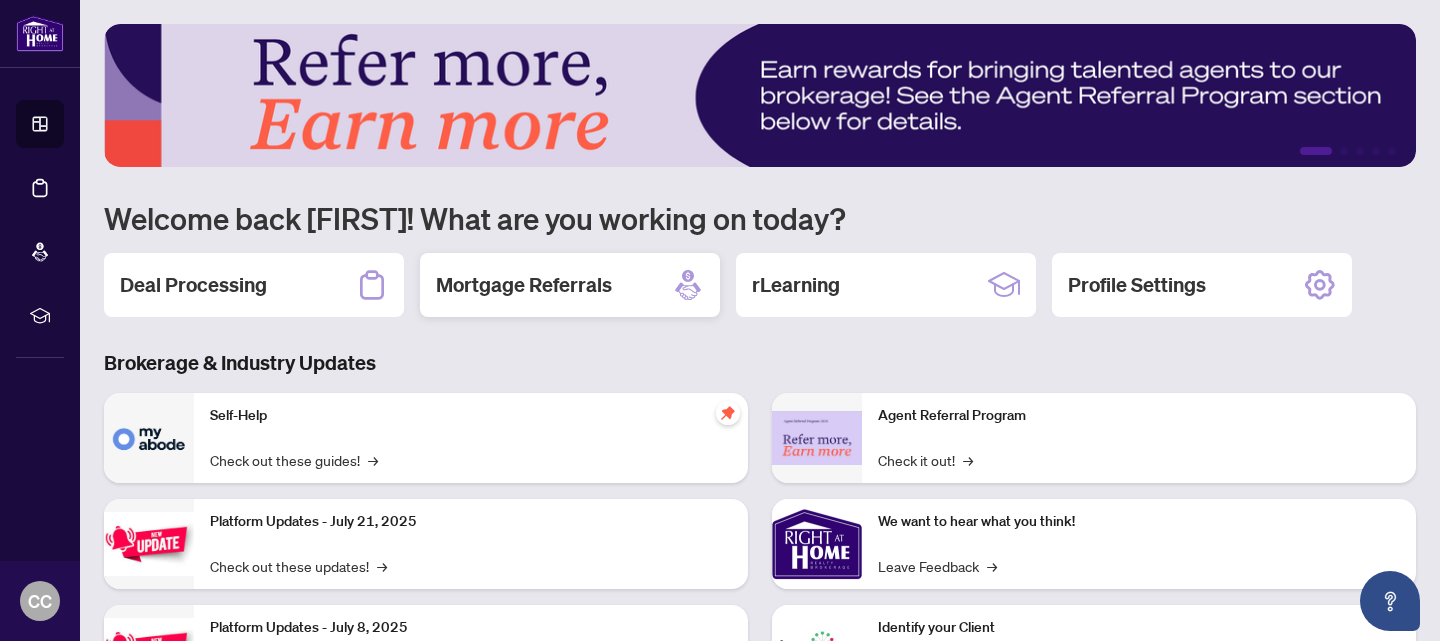 click on "Mortgage Referrals" at bounding box center (570, 285) 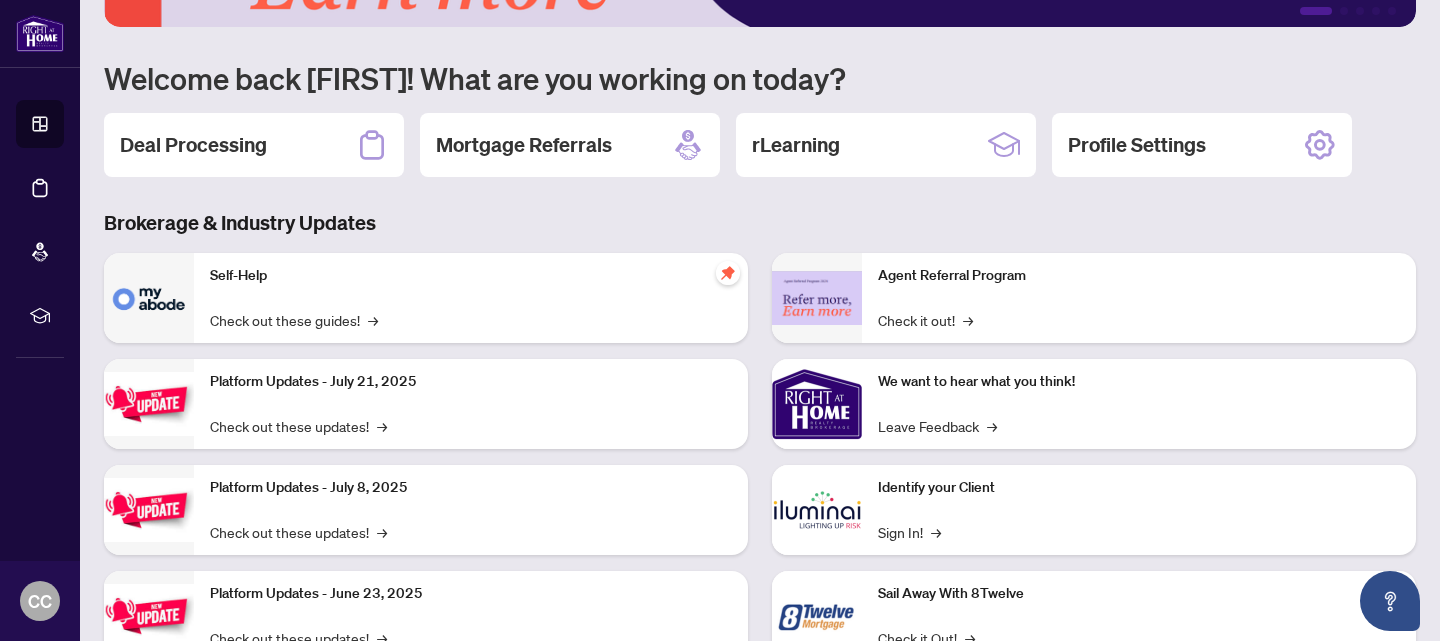 scroll, scrollTop: 214, scrollLeft: 0, axis: vertical 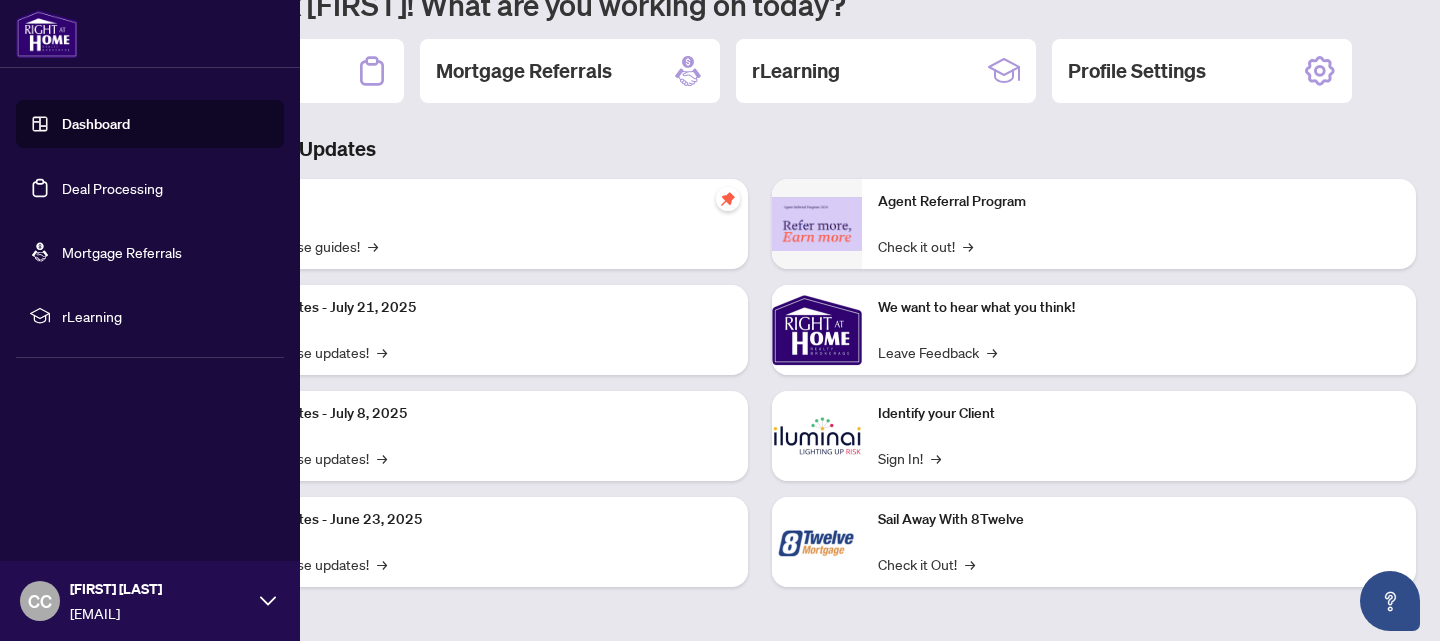 click on "rLearning" at bounding box center [150, 316] 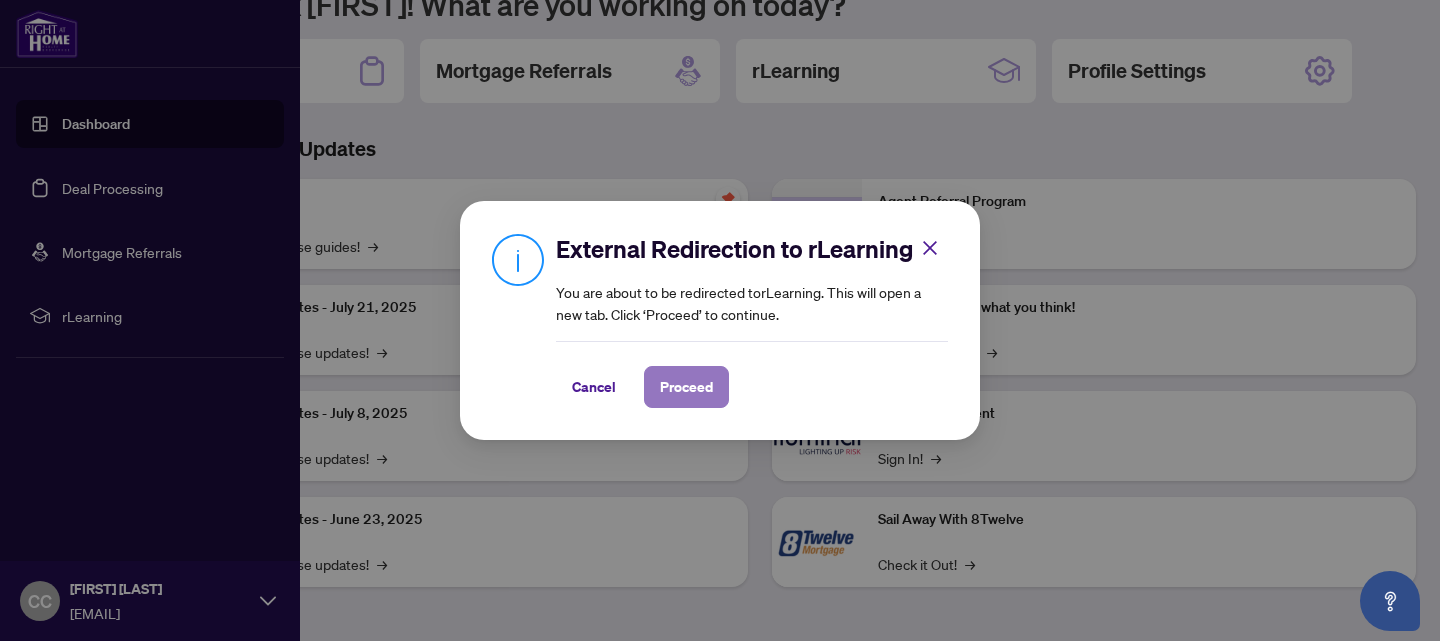 click on "Proceed" at bounding box center (686, 387) 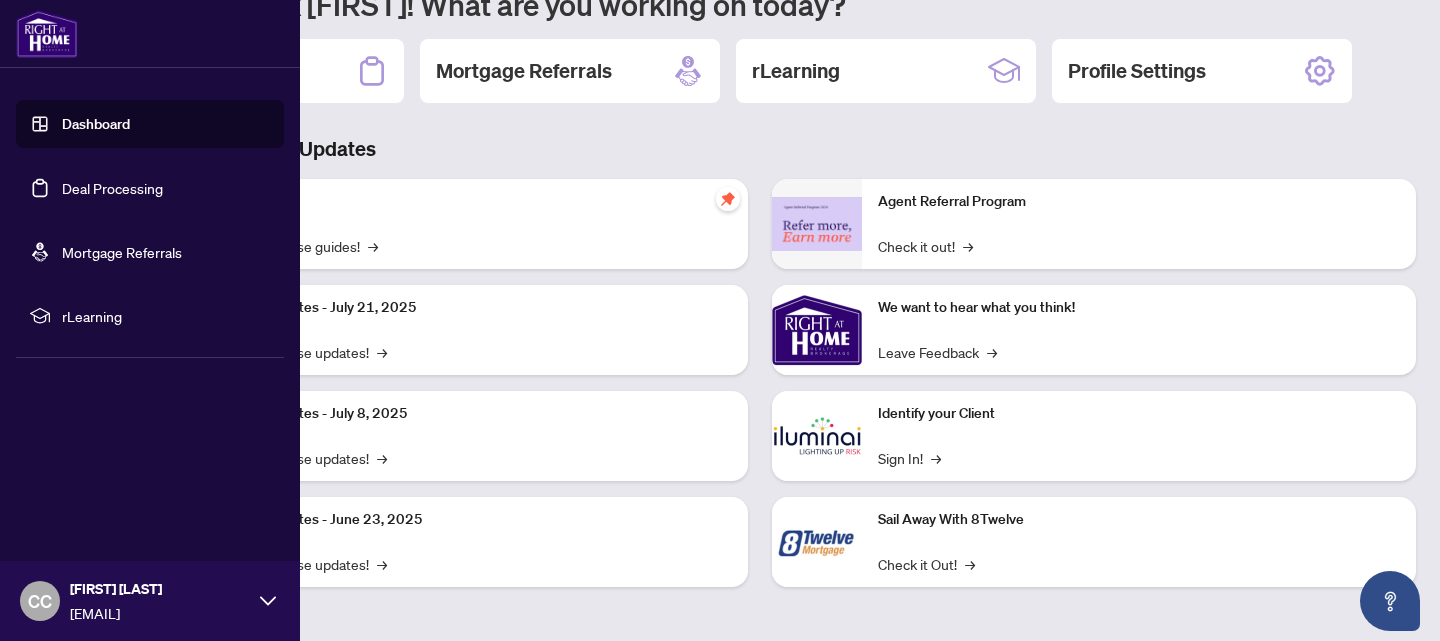 click on "Brokerage & Industry Updates" at bounding box center (760, 149) 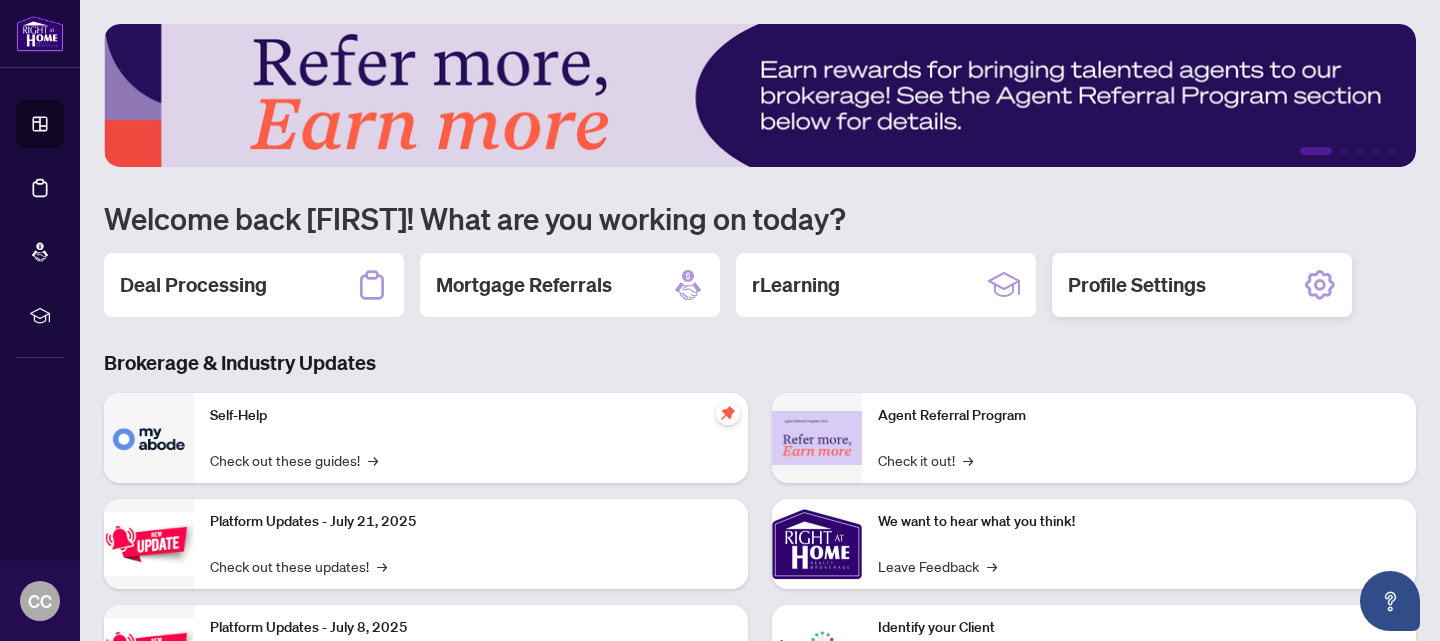 click on "Profile Settings" at bounding box center [1202, 285] 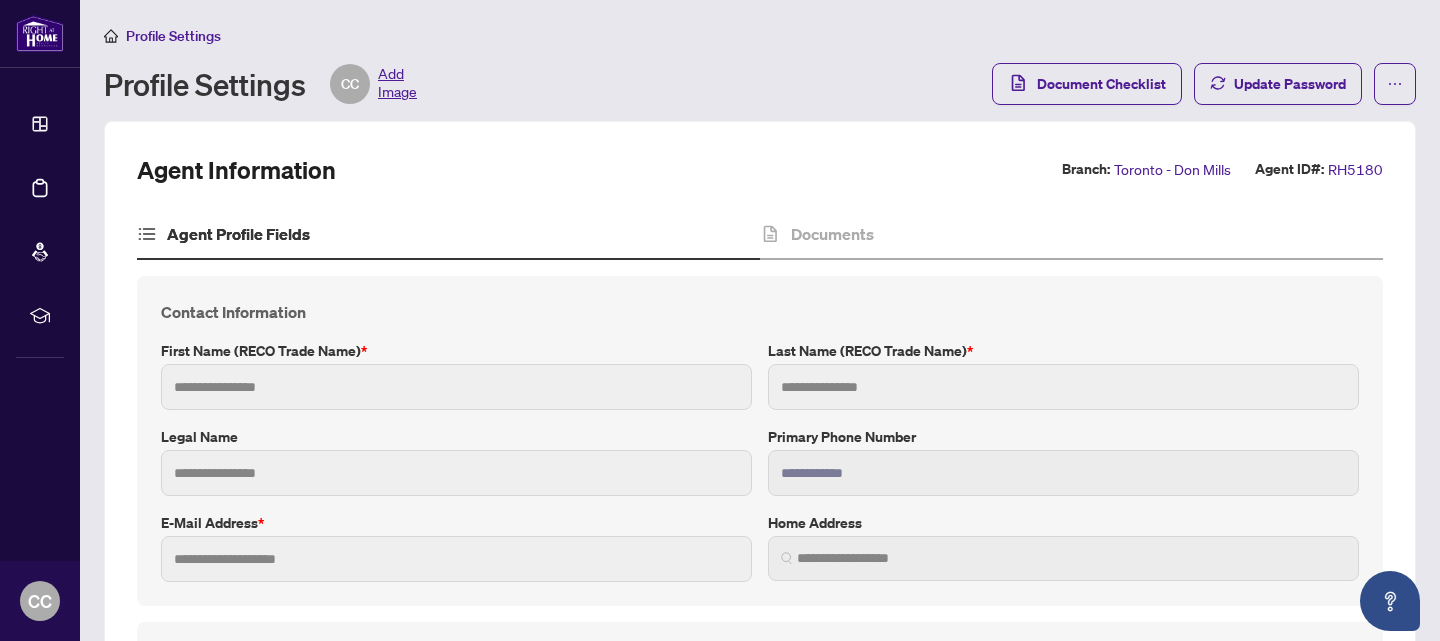 type on "******" 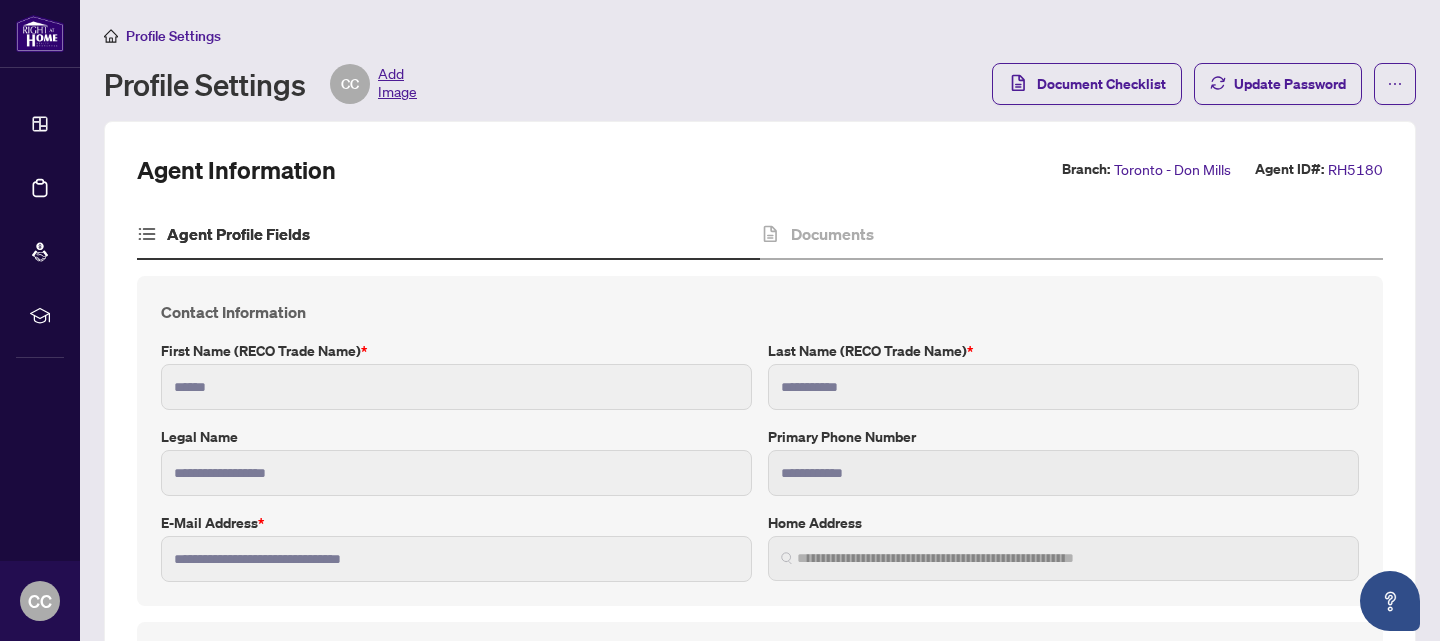type on "**********" 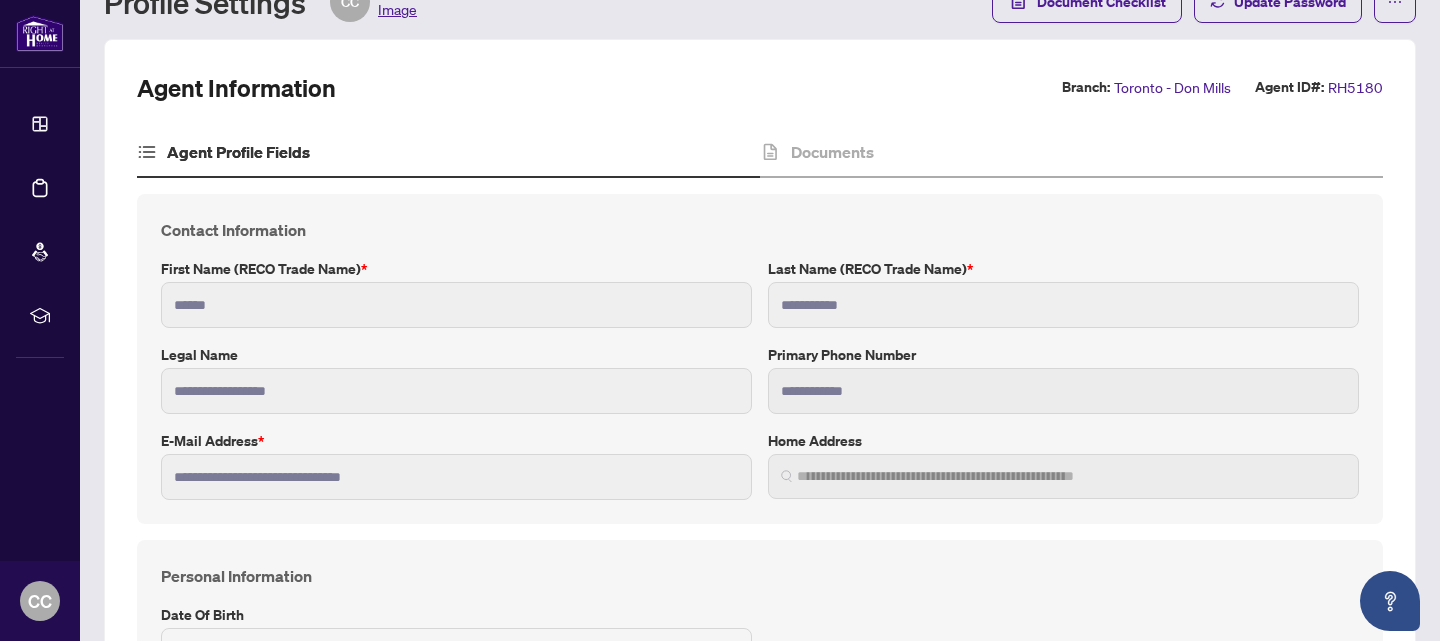 scroll, scrollTop: 0, scrollLeft: 0, axis: both 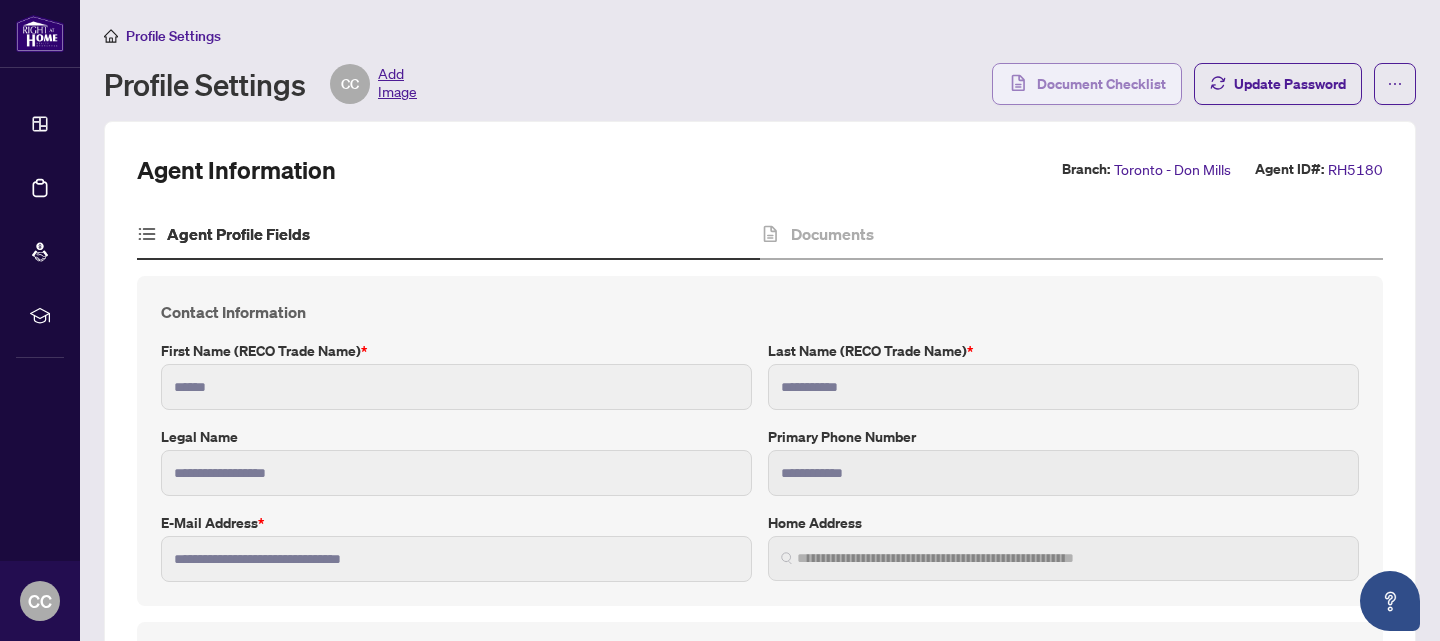 click on "Document Checklist" at bounding box center [1101, 84] 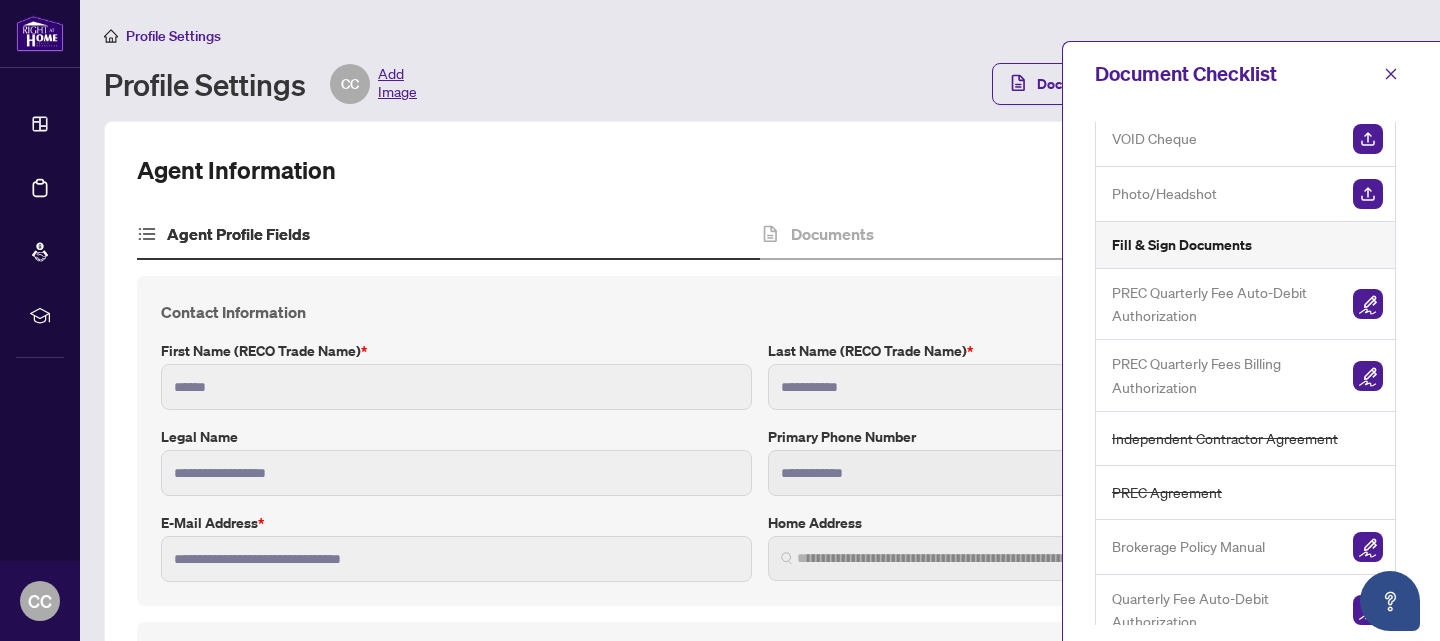 scroll, scrollTop: 264, scrollLeft: 0, axis: vertical 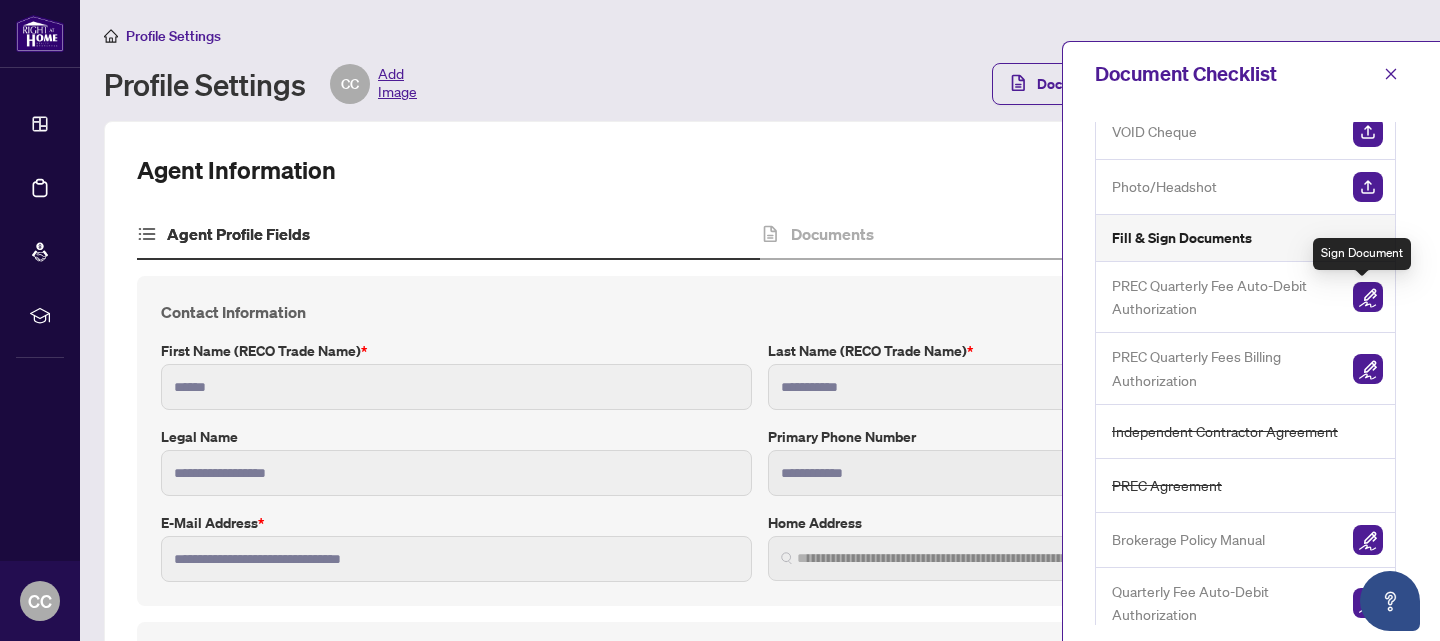 click at bounding box center [1368, 297] 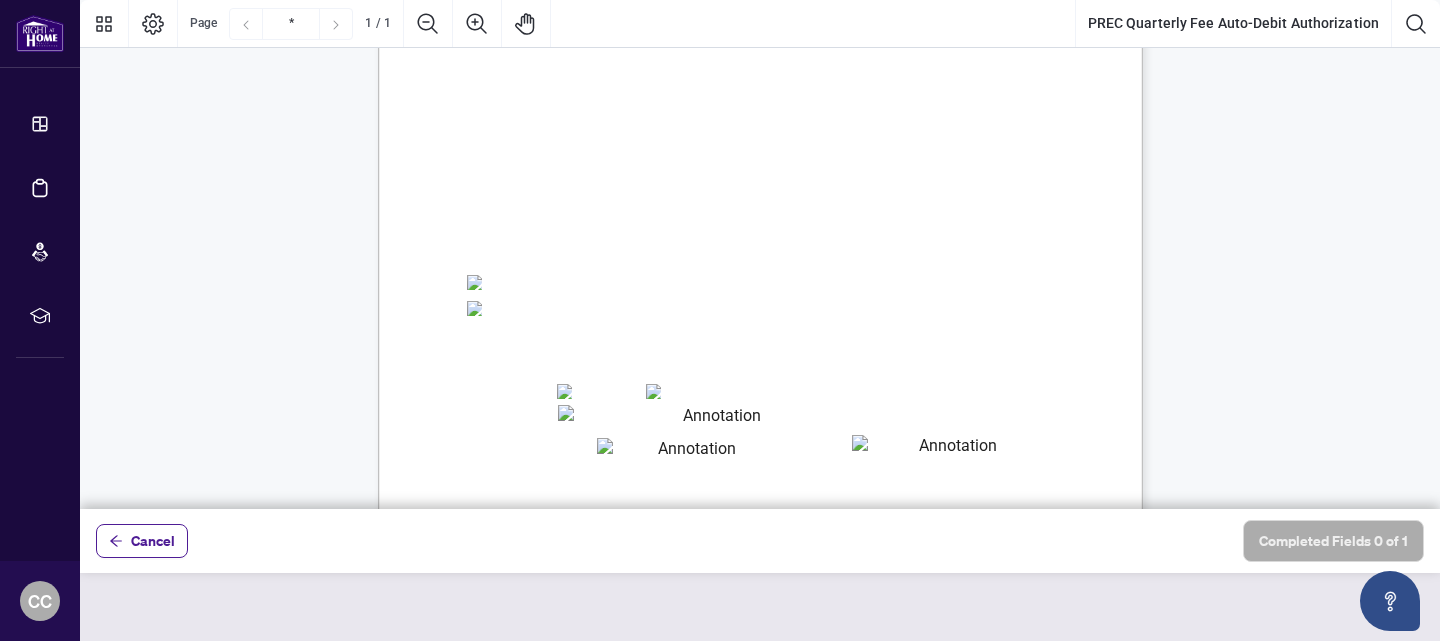 scroll, scrollTop: 233, scrollLeft: 0, axis: vertical 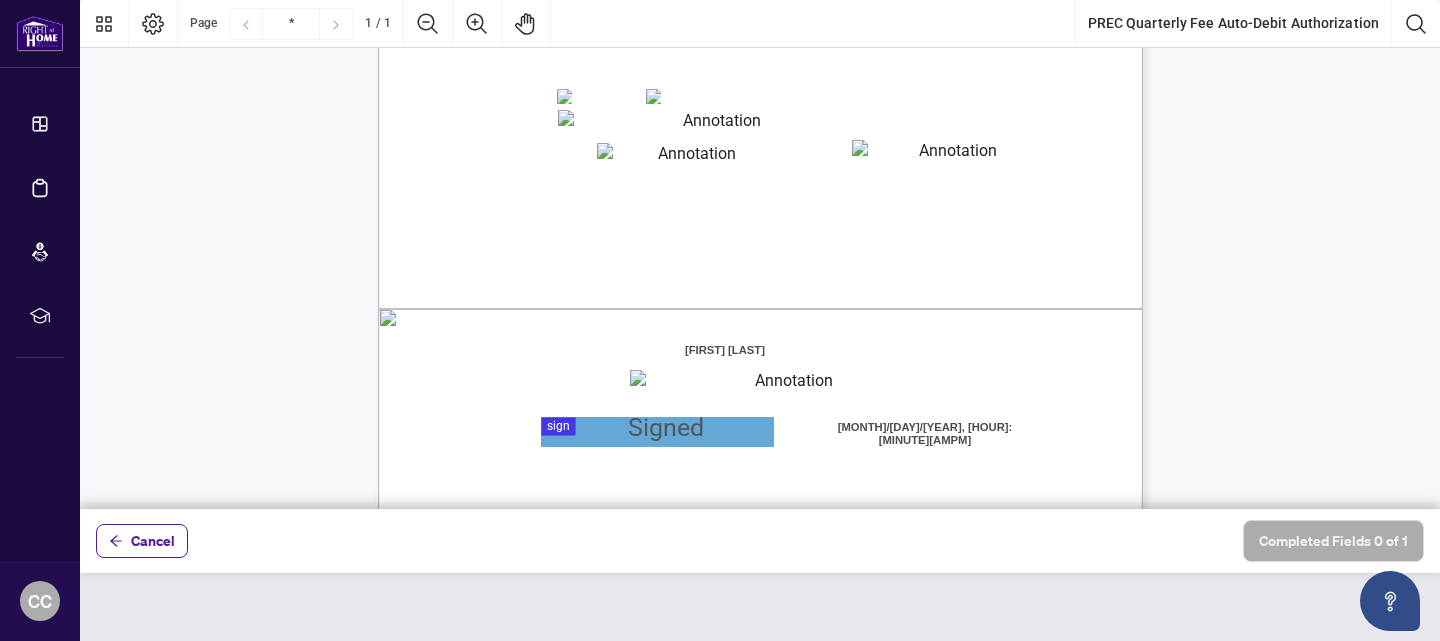 click at bounding box center [786, 385] 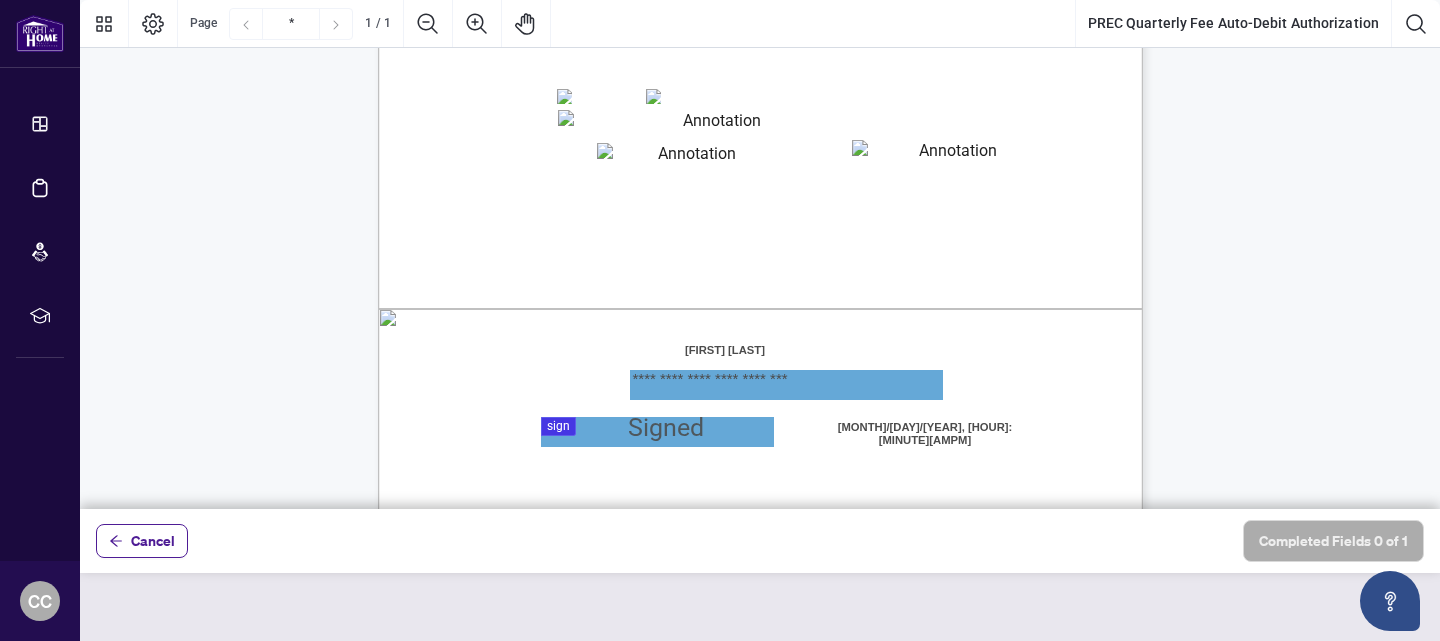 type on "**********" 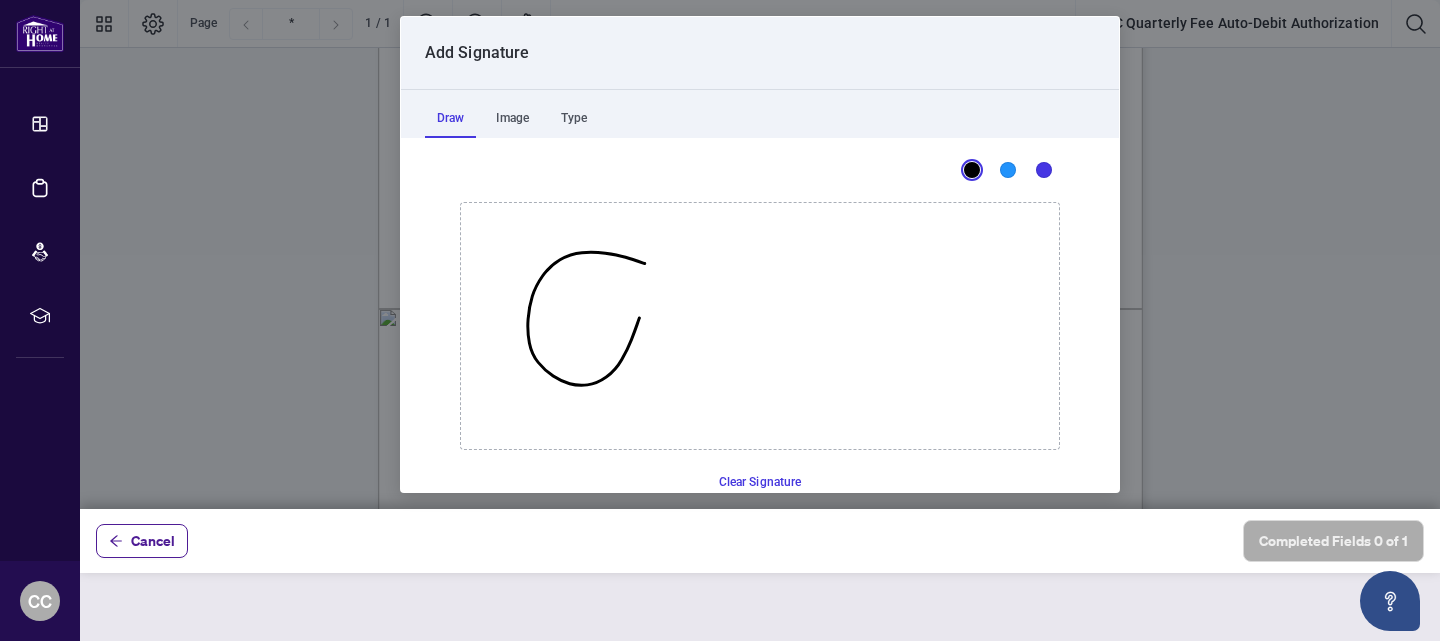 drag, startPoint x: 644, startPoint y: 263, endPoint x: 643, endPoint y: 308, distance: 45.01111 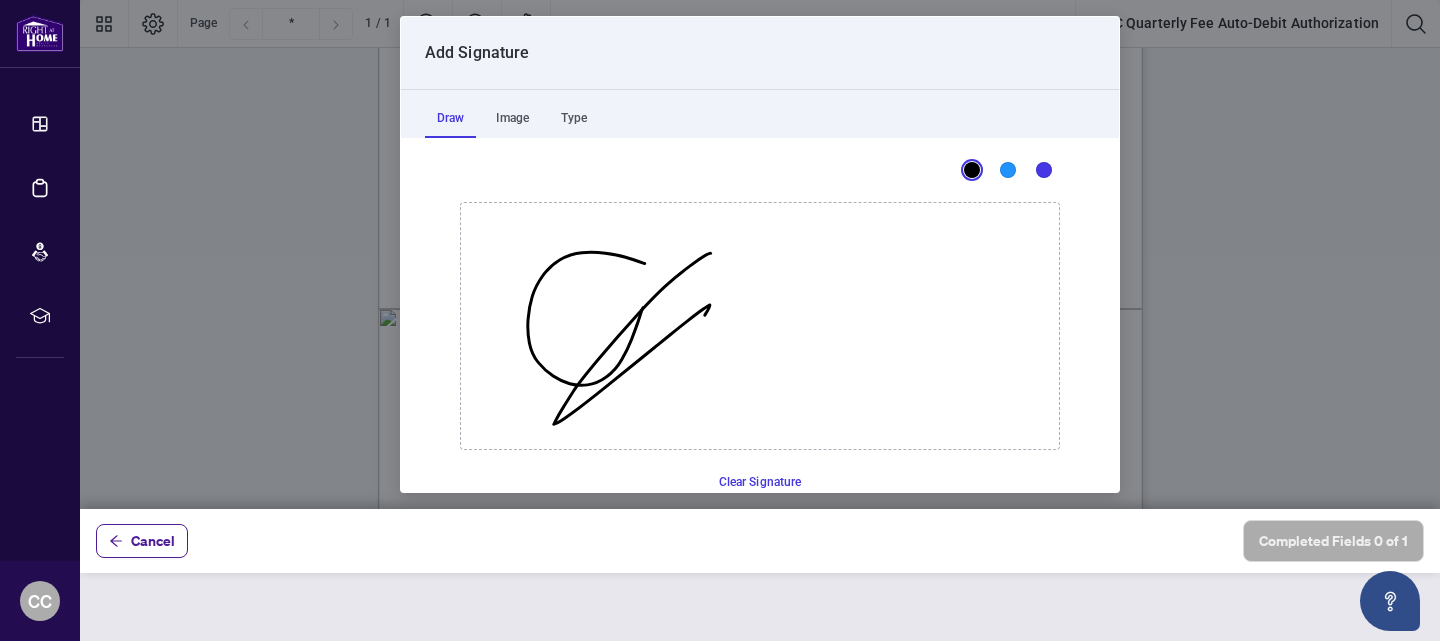 drag, startPoint x: 710, startPoint y: 253, endPoint x: 731, endPoint y: 378, distance: 126.751724 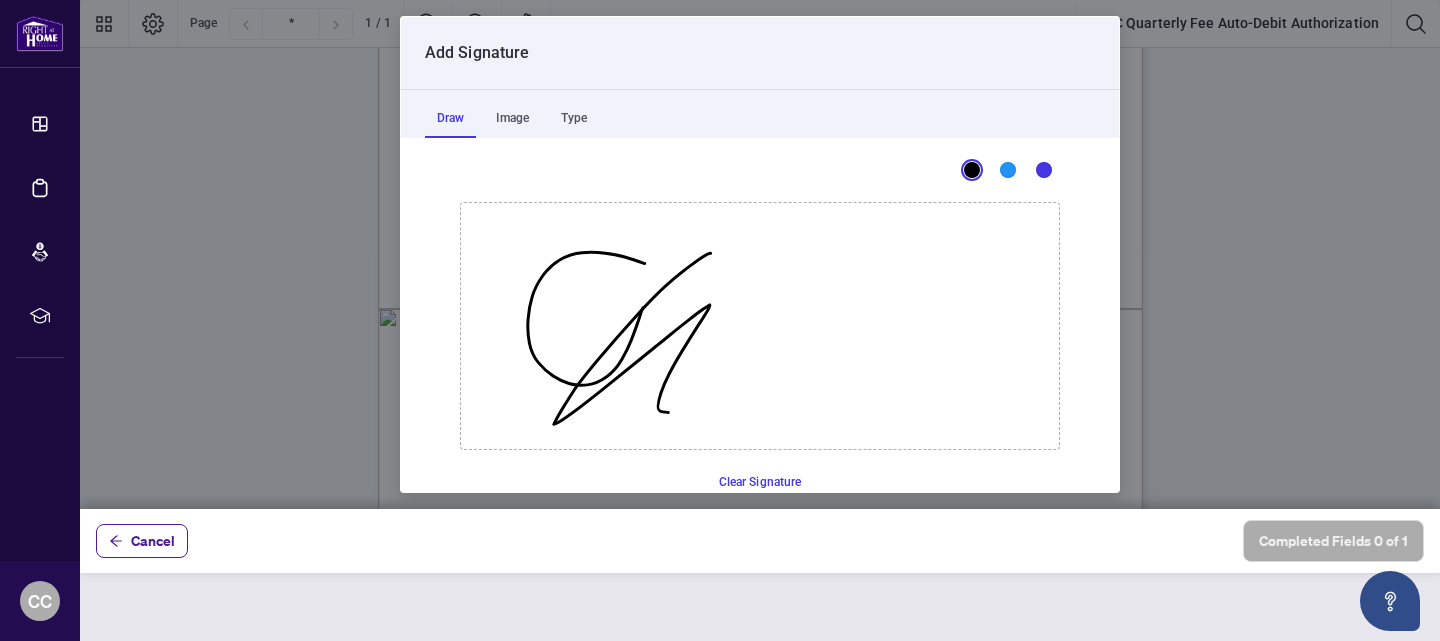 scroll, scrollTop: 94, scrollLeft: 0, axis: vertical 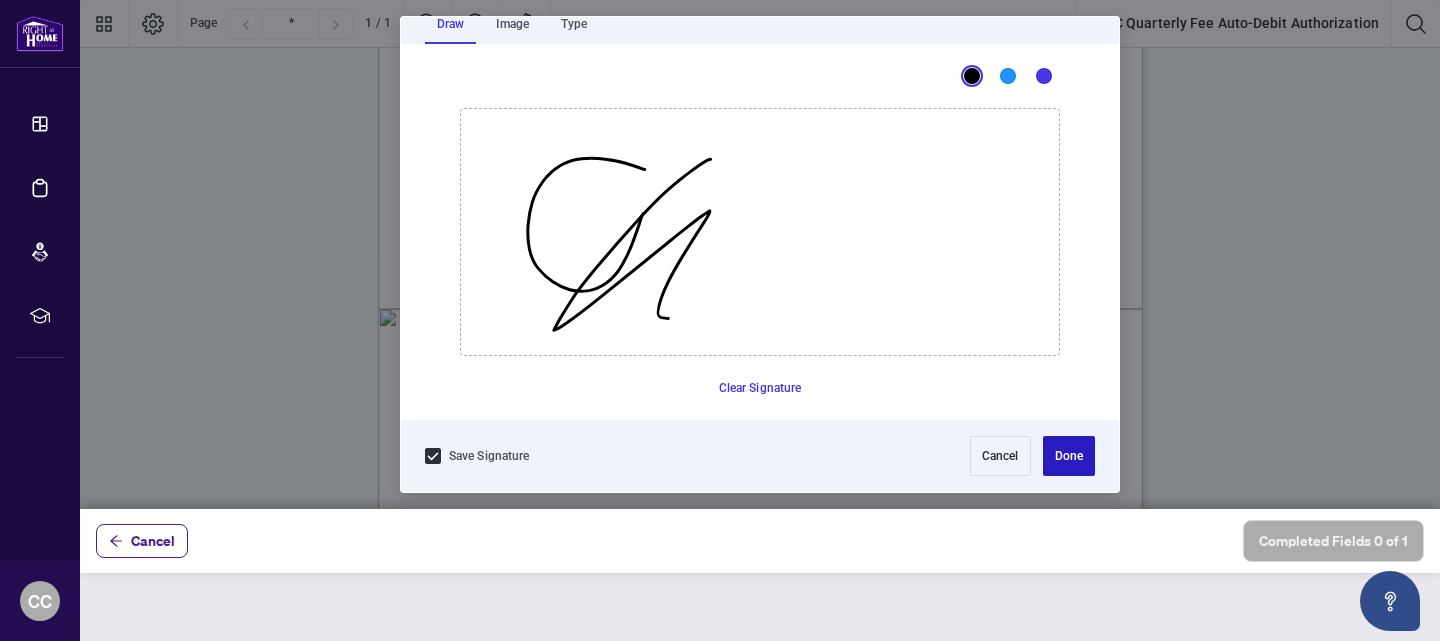 click on "Done" at bounding box center (1069, 456) 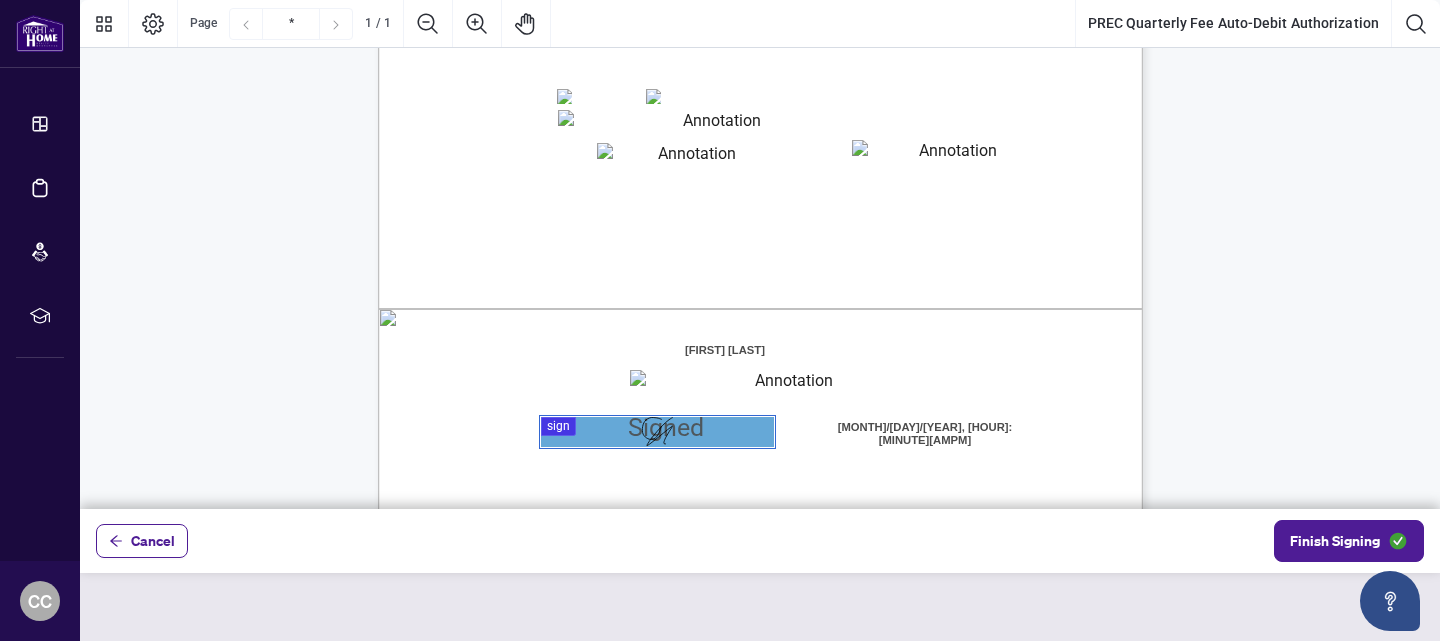 scroll, scrollTop: 569, scrollLeft: 0, axis: vertical 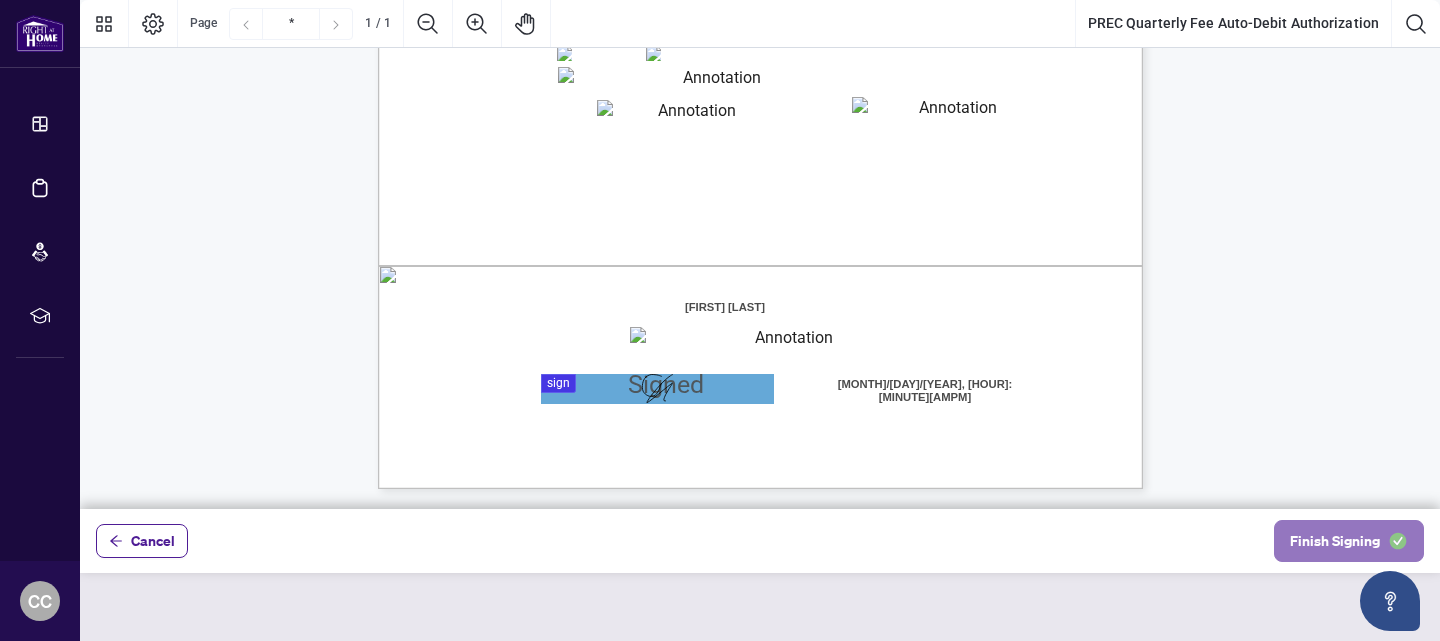 click on "Finish Signing" at bounding box center [1335, 541] 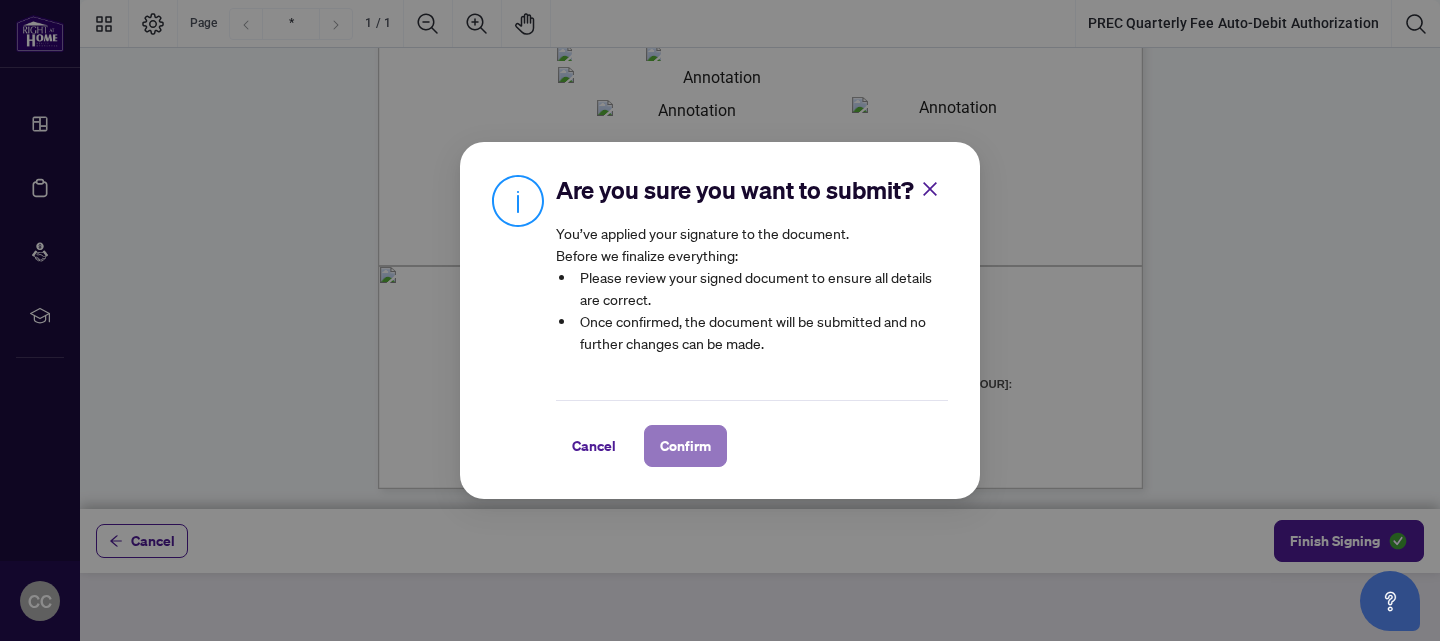 click on "Confirm" at bounding box center [685, 446] 